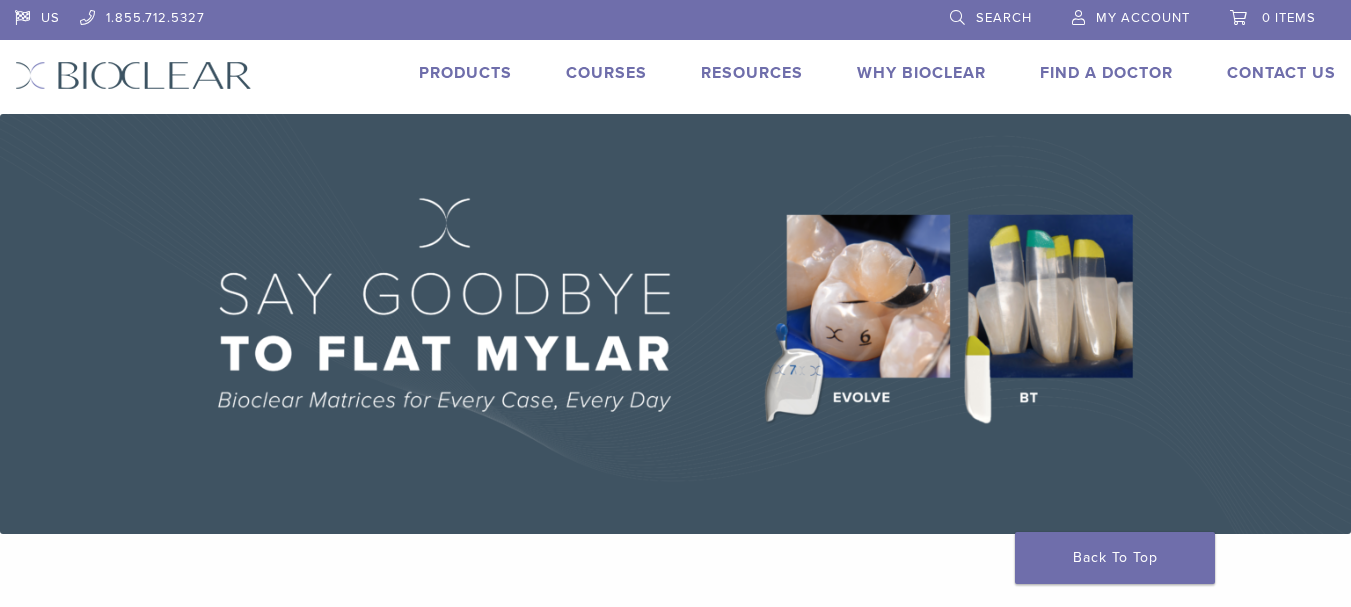 scroll, scrollTop: 0, scrollLeft: 0, axis: both 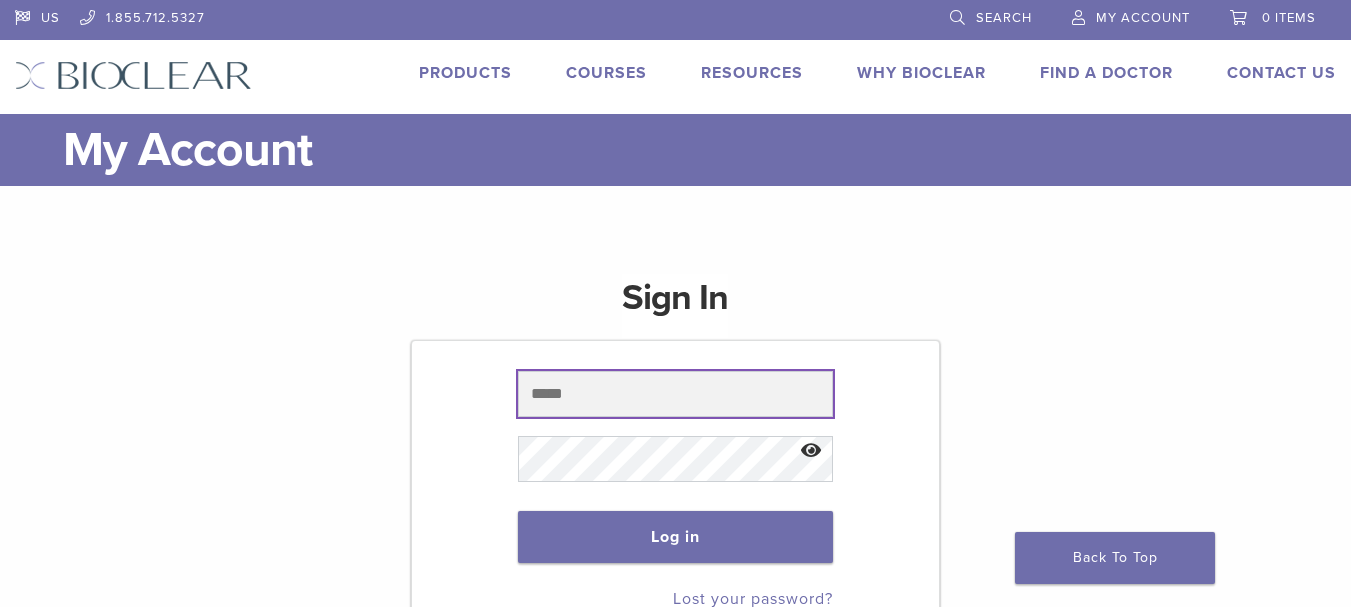 type on "**********" 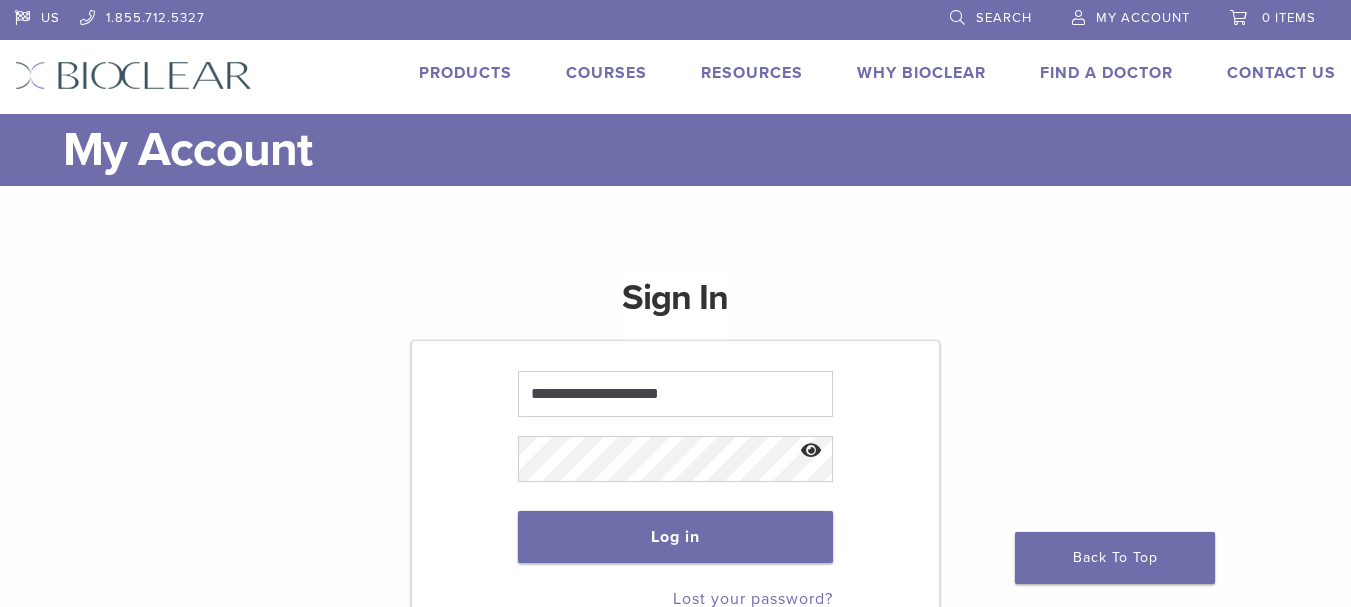 click at bounding box center (811, 451) 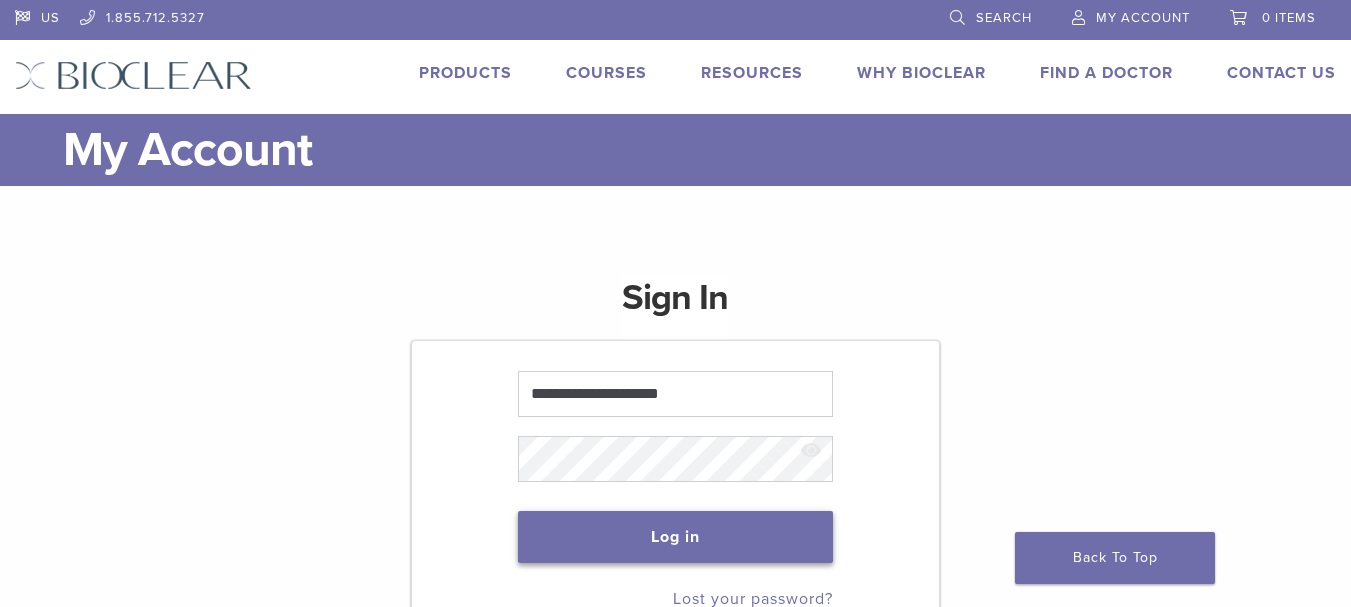 click on "Log in" at bounding box center (676, 537) 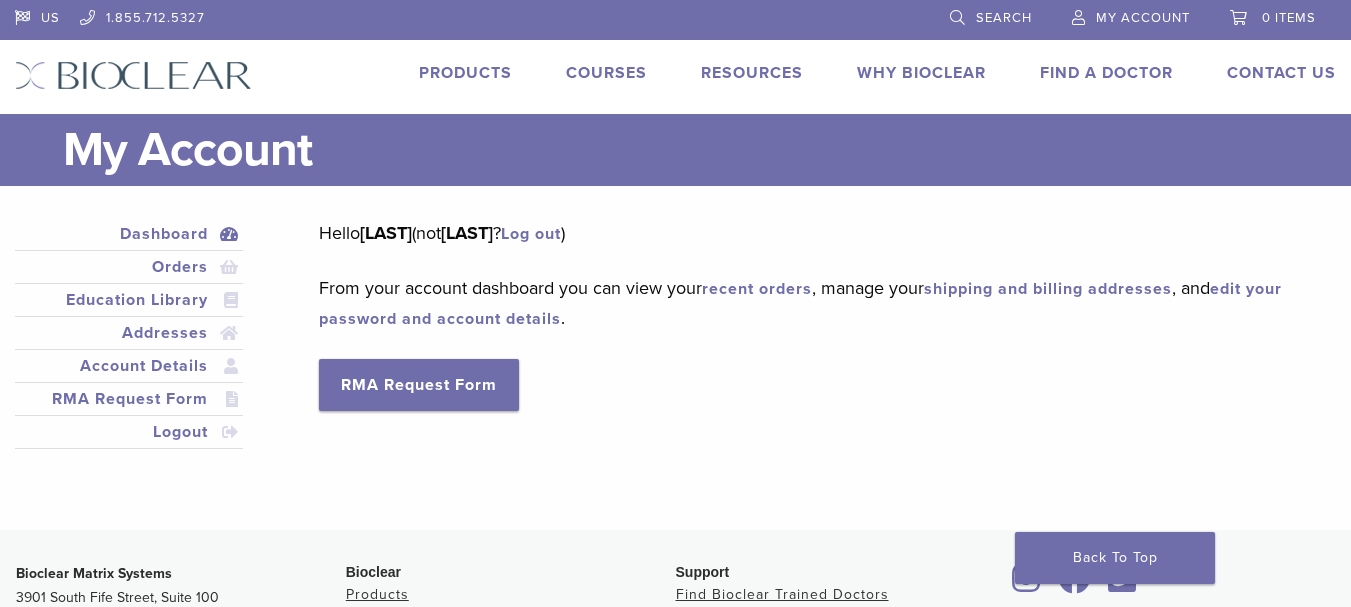 scroll, scrollTop: 0, scrollLeft: 0, axis: both 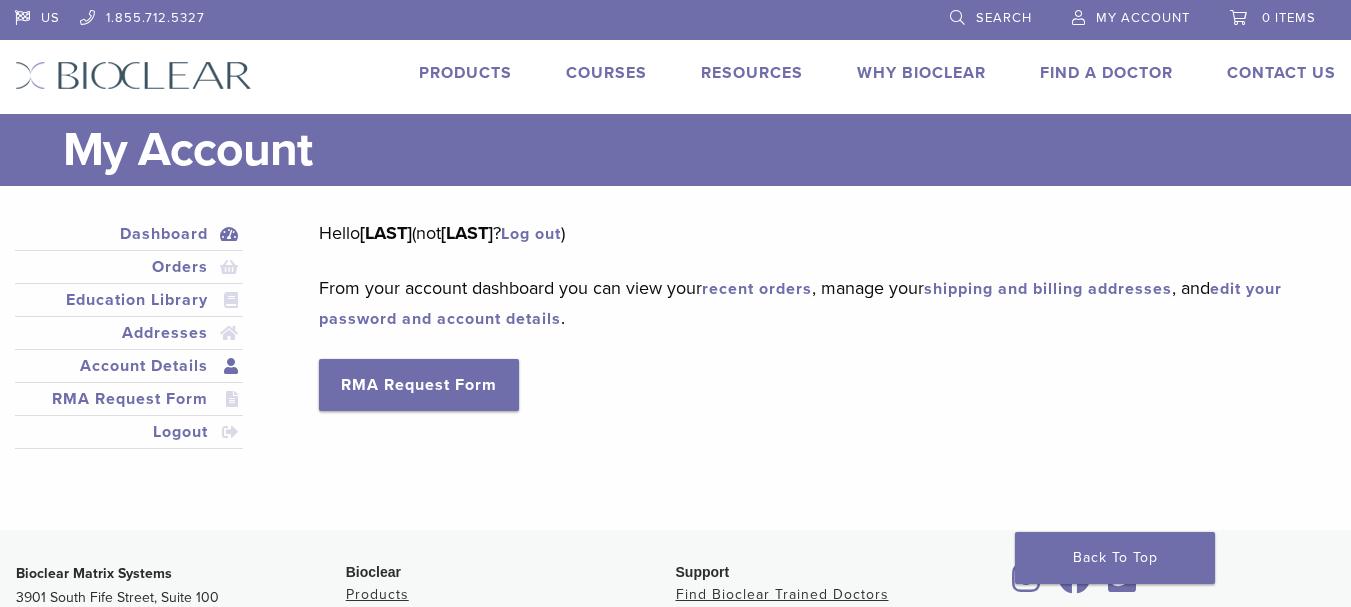 click on "Account Details" at bounding box center [129, 366] 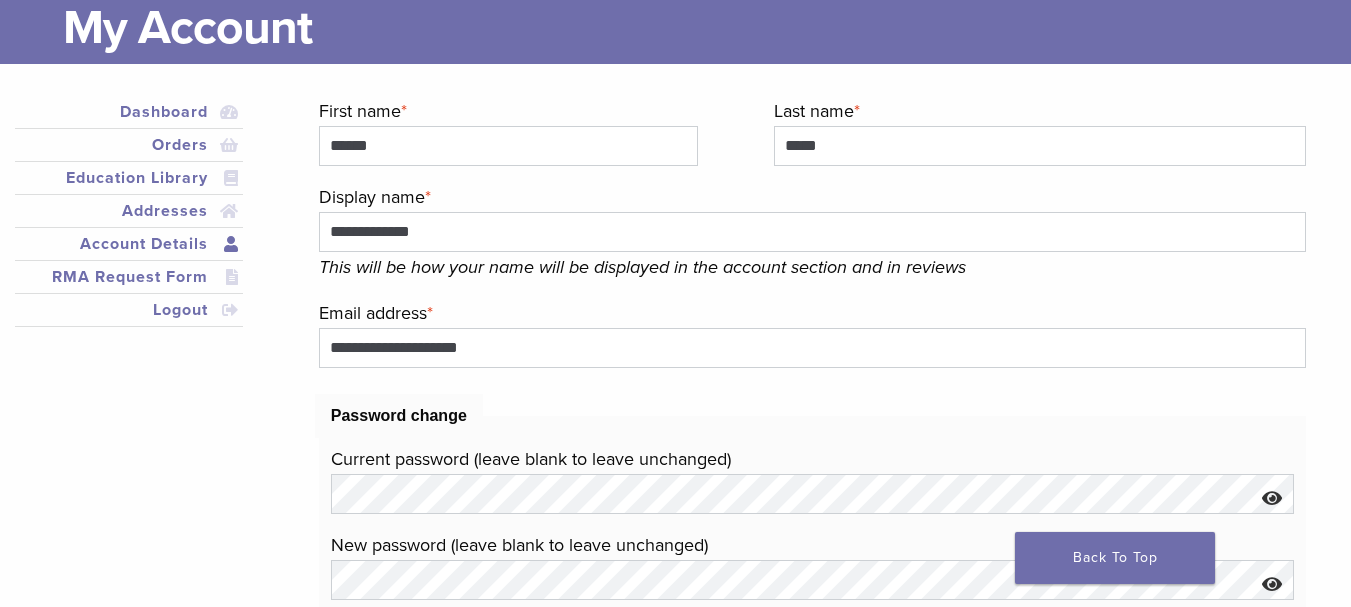 scroll, scrollTop: 0, scrollLeft: 0, axis: both 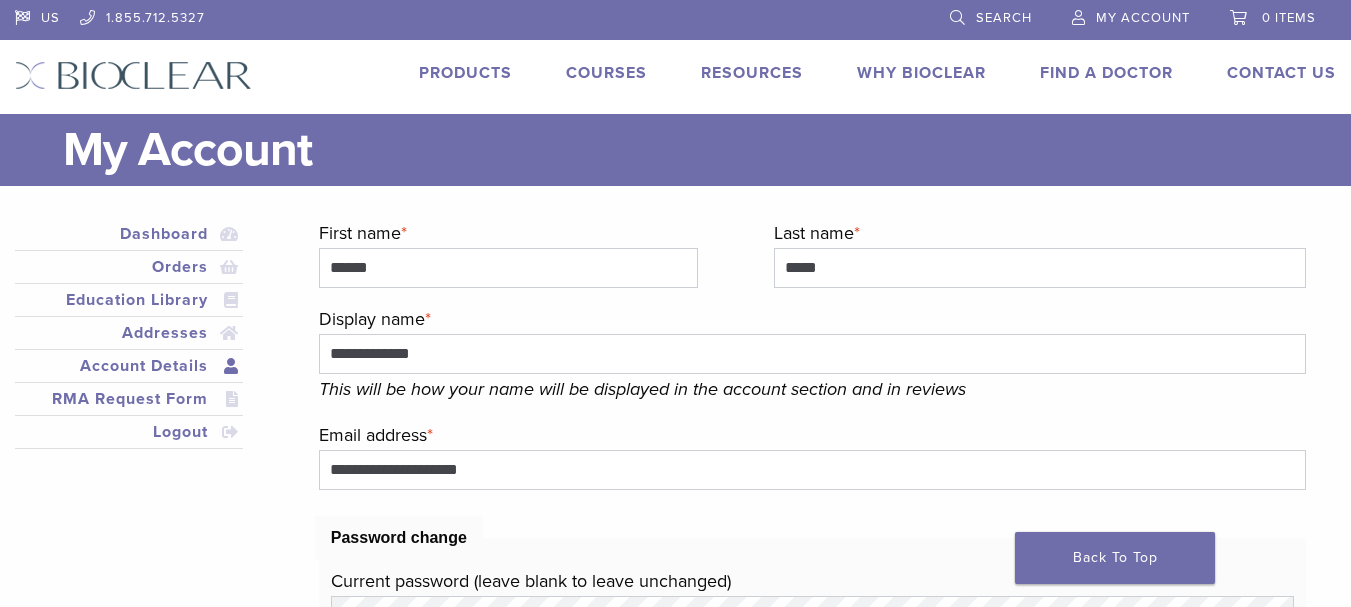 click on "My Account" at bounding box center (1143, 18) 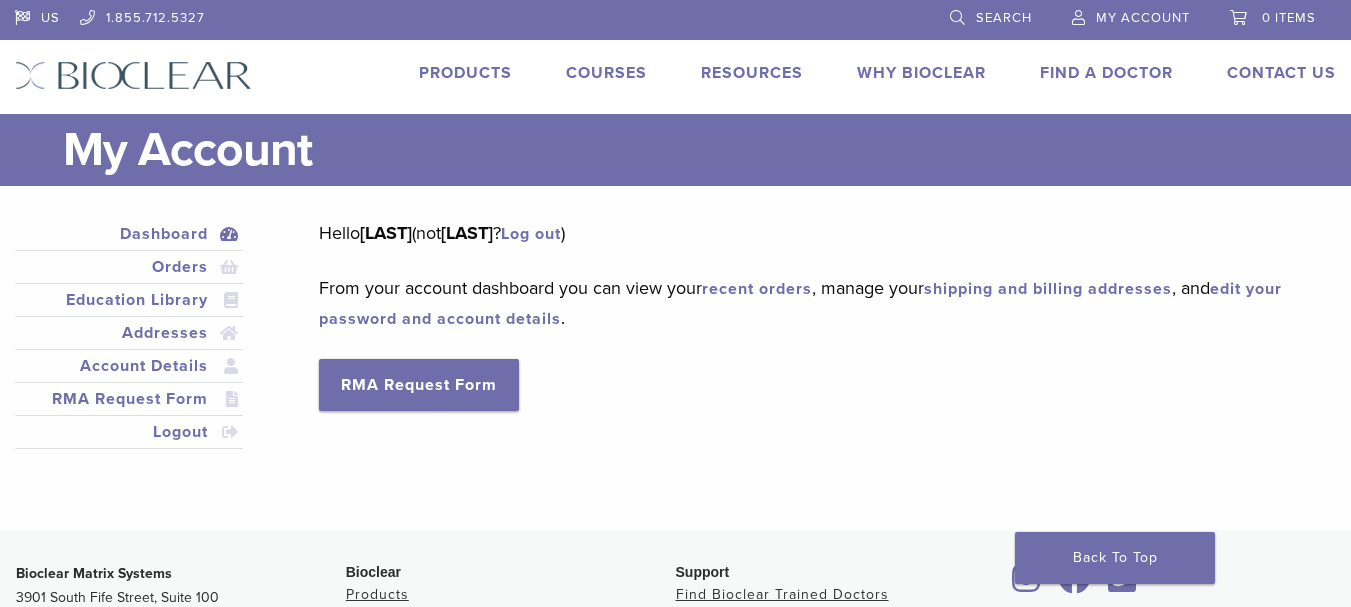 scroll, scrollTop: 0, scrollLeft: 0, axis: both 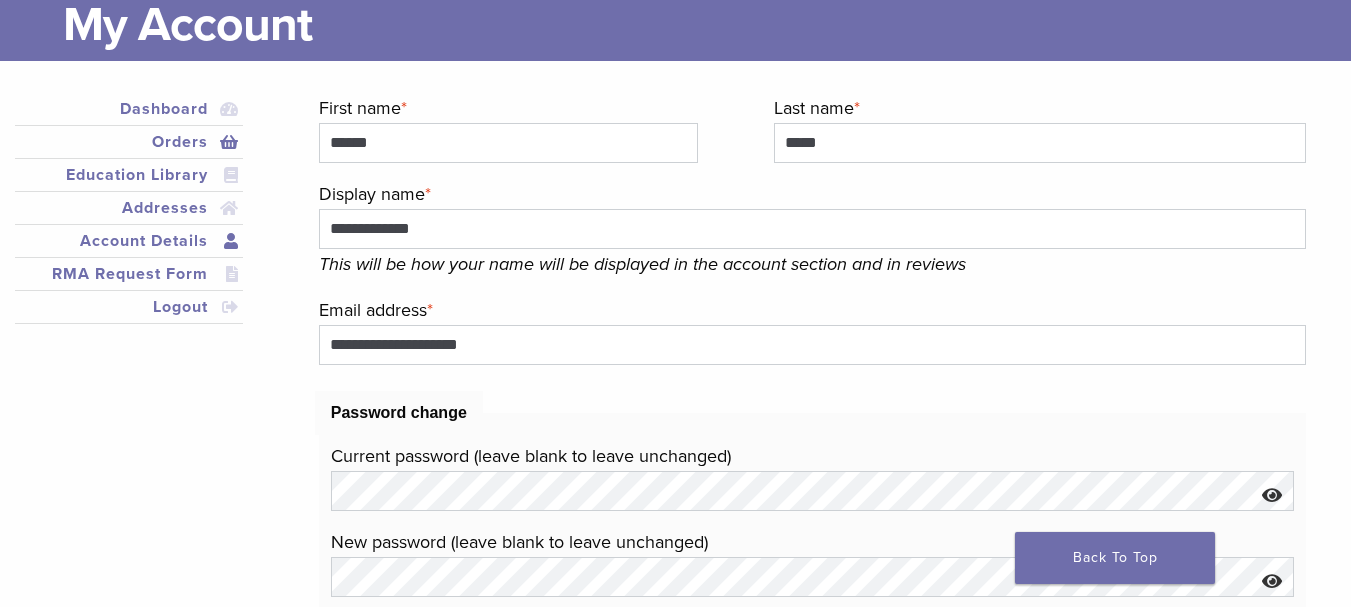 click on "Orders" at bounding box center (129, 142) 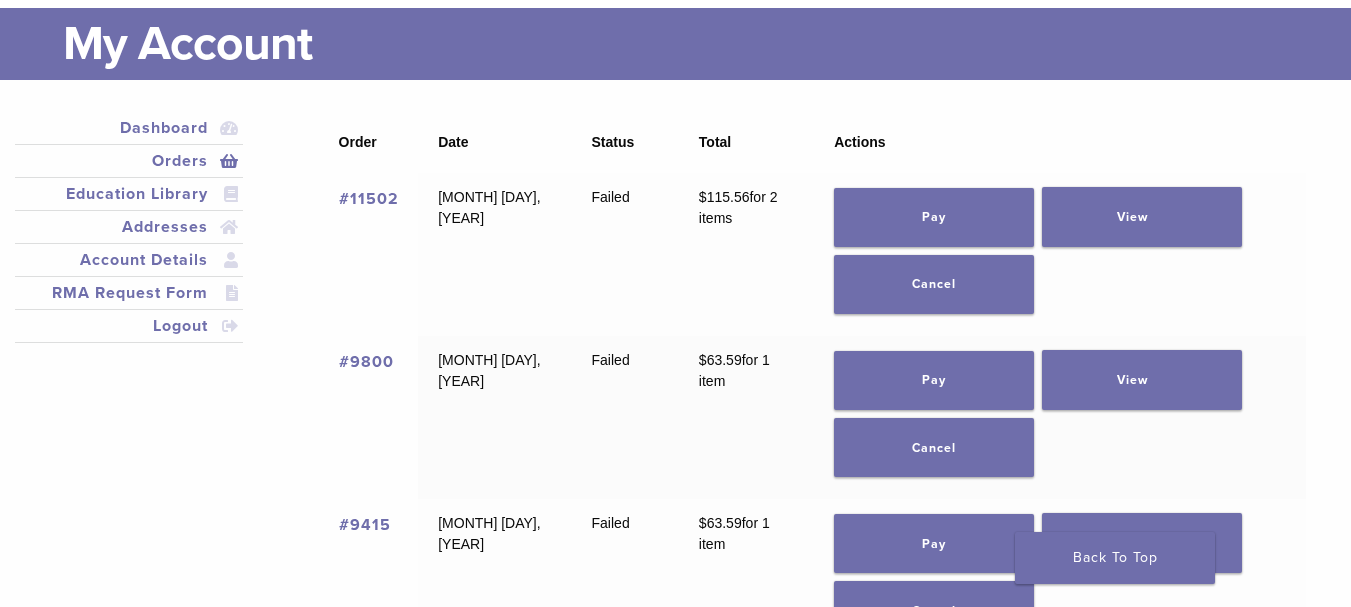 scroll, scrollTop: 0, scrollLeft: 0, axis: both 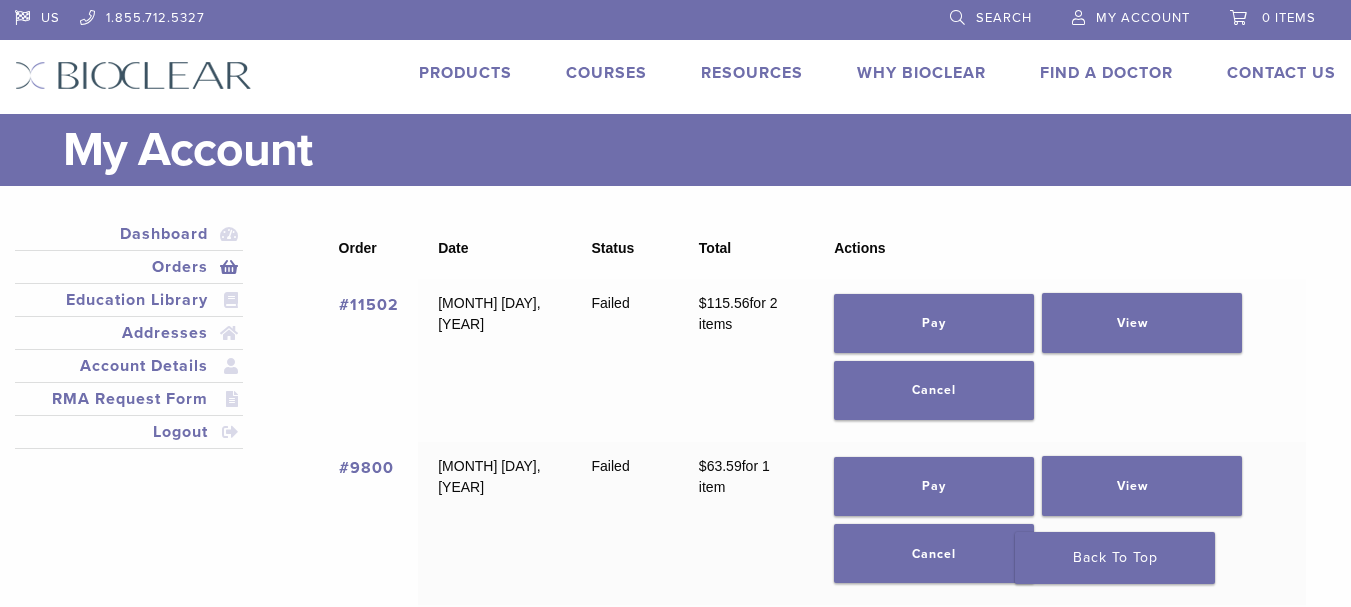 click on "#11502" at bounding box center (369, 305) 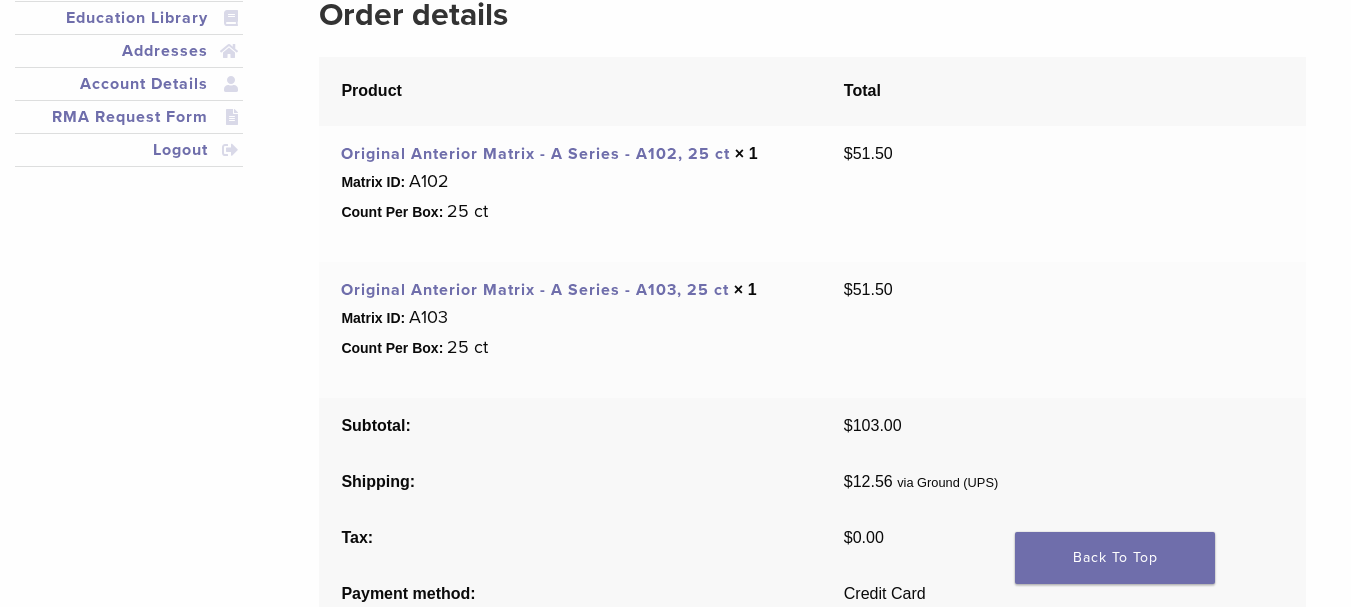 scroll, scrollTop: 0, scrollLeft: 0, axis: both 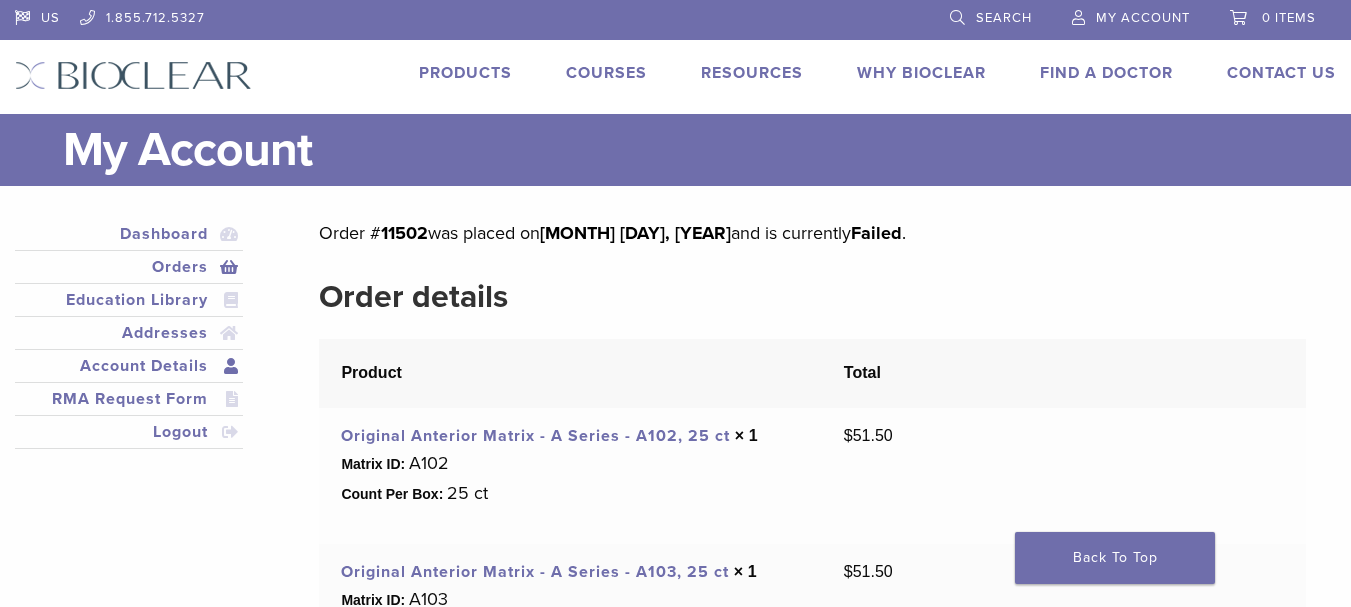 click on "Account Details" at bounding box center [129, 366] 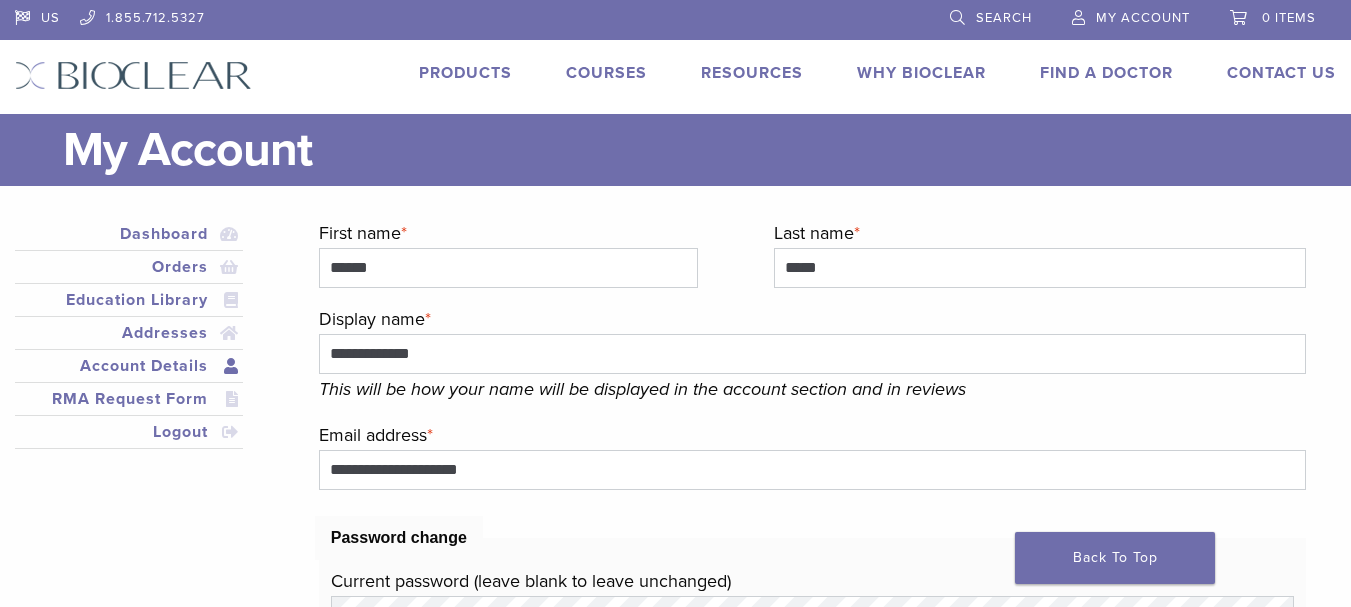 scroll, scrollTop: 0, scrollLeft: 0, axis: both 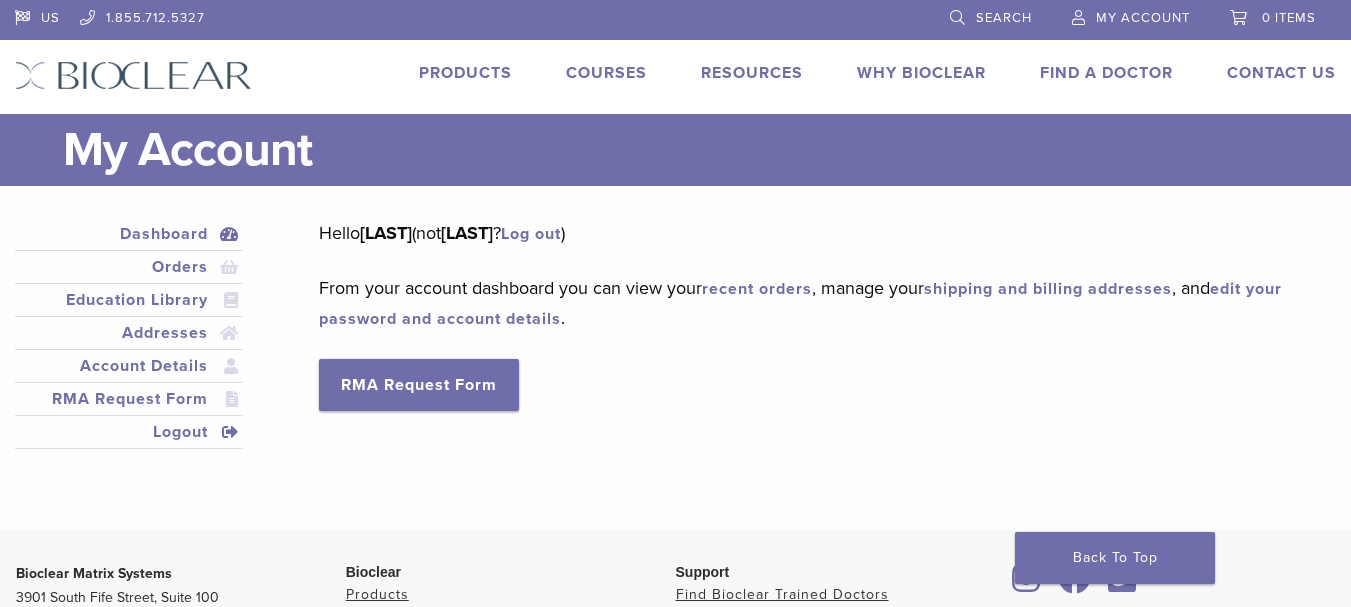 click on "Logout" at bounding box center [129, 432] 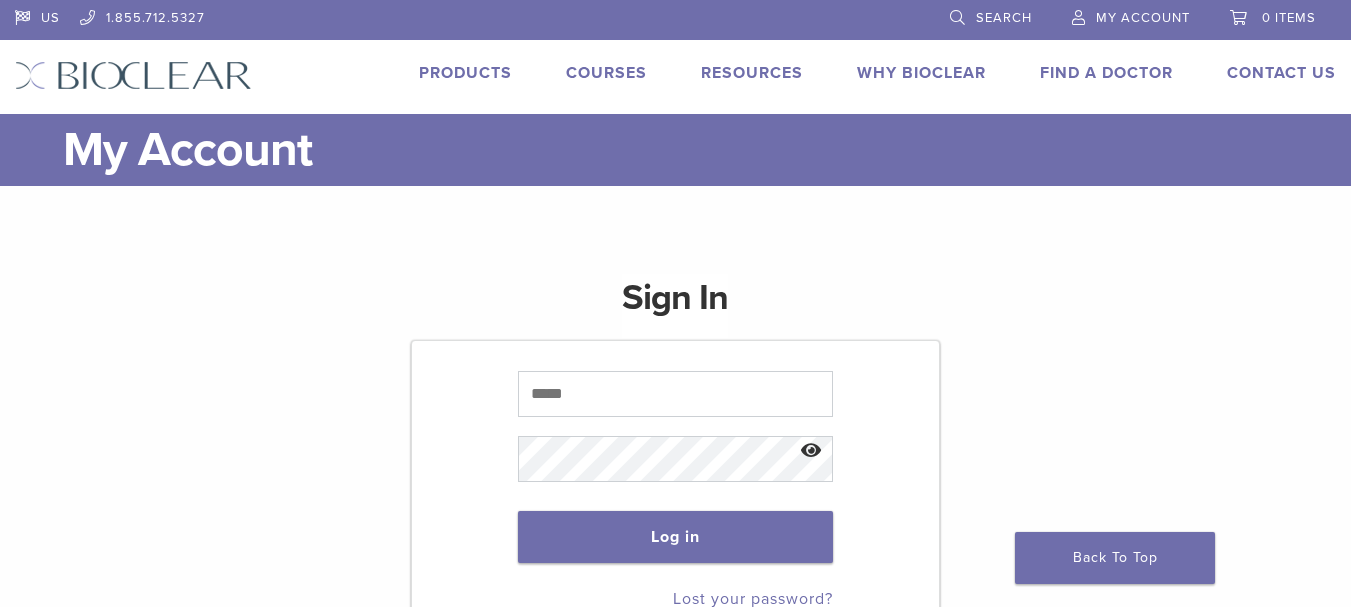 scroll, scrollTop: 0, scrollLeft: 0, axis: both 